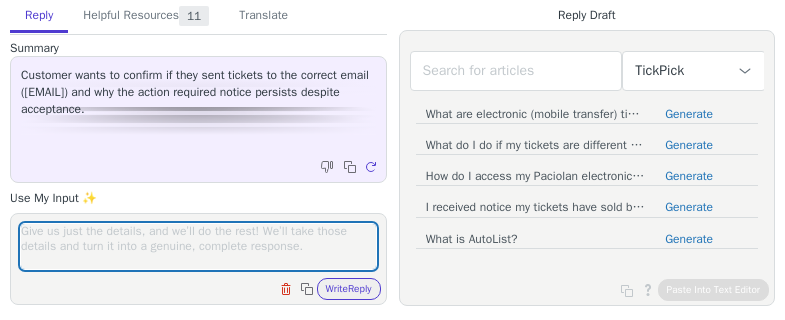 scroll, scrollTop: 0, scrollLeft: 0, axis: both 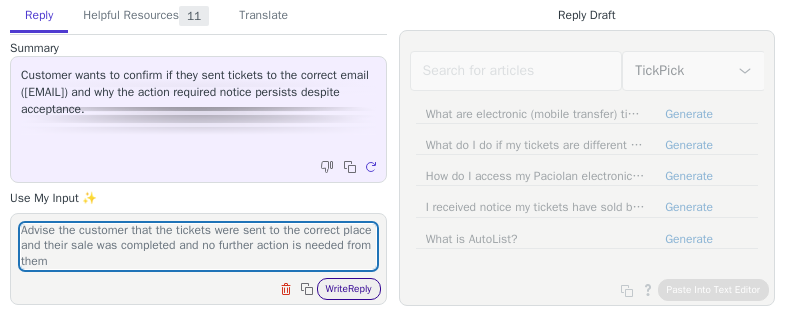 type on "Advise the customer that the tickets were sent to the correct place and their sale was completed and no further action is needed from them" 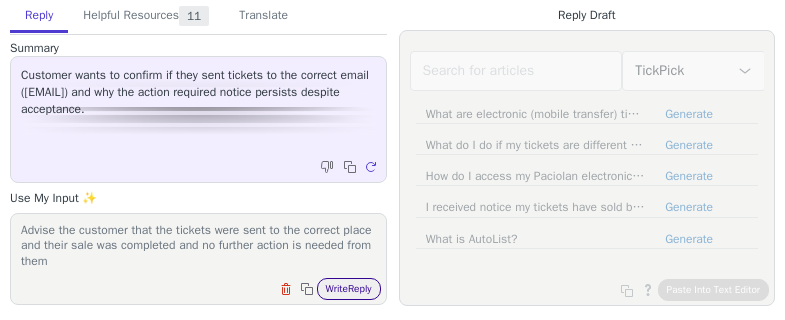 click on "Write  Reply" at bounding box center [349, 289] 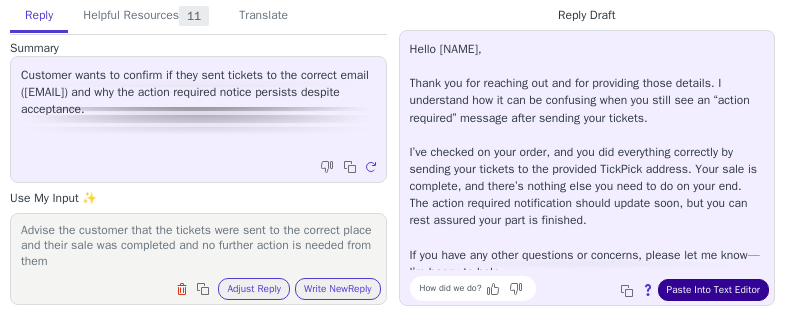 click on "Paste Into Text Editor" at bounding box center [713, 290] 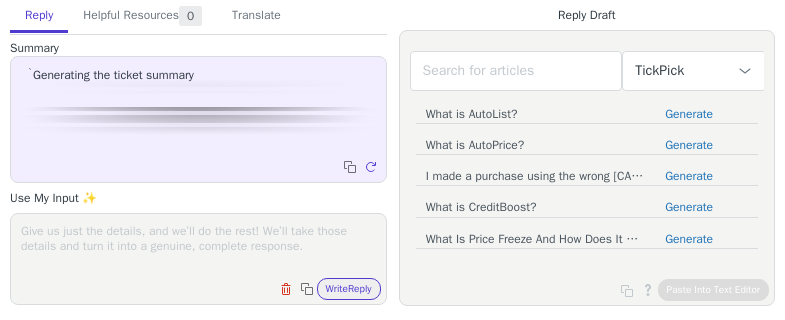 scroll, scrollTop: 0, scrollLeft: 0, axis: both 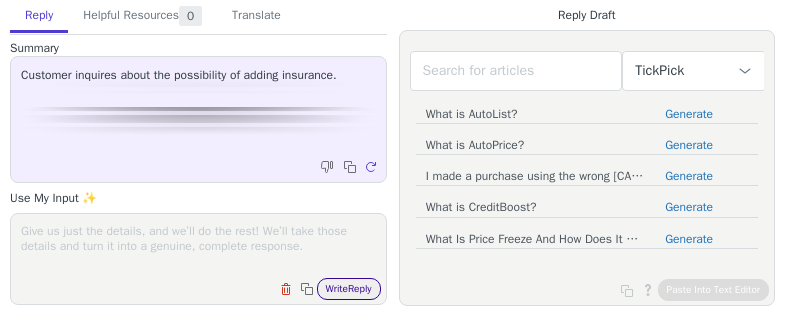 click on "Write  Reply" at bounding box center [349, 289] 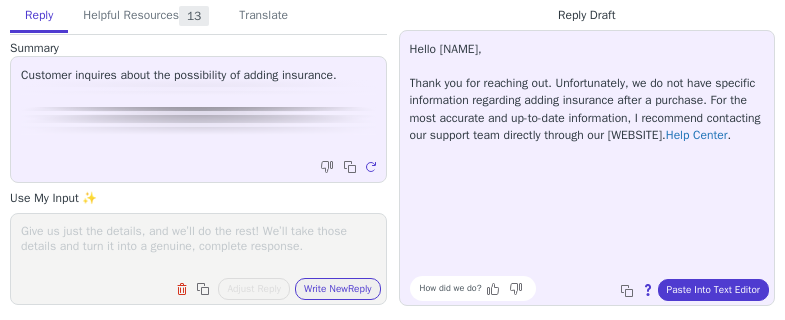 click at bounding box center (198, 246) 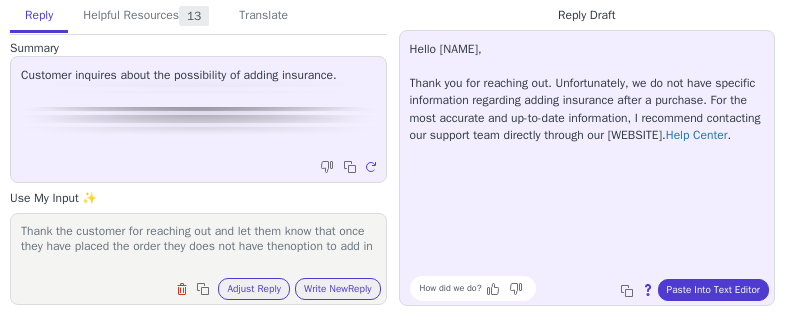 scroll, scrollTop: 1, scrollLeft: 0, axis: vertical 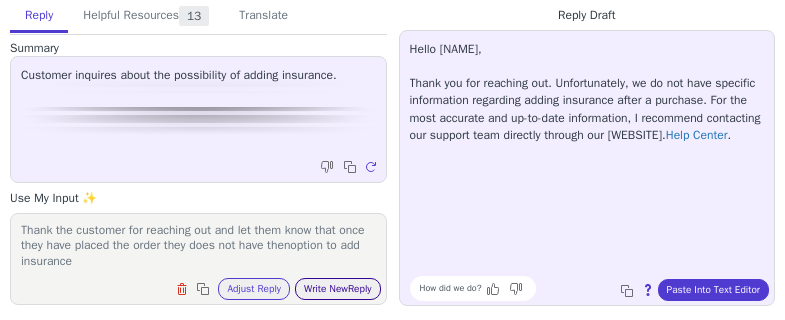 type on "Thank the customer for reaching out and let them know that once they have placed the order they does not have thenoption to add insurance" 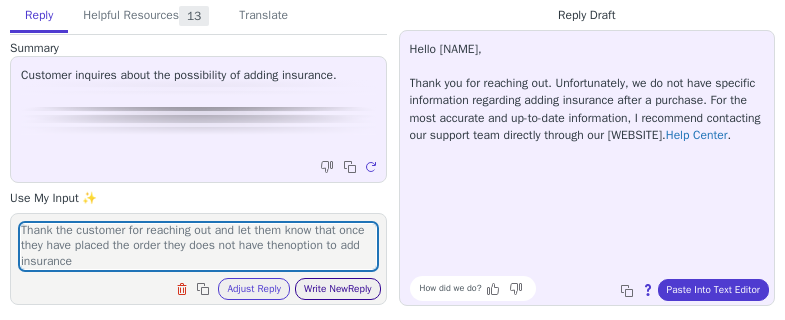 click on "Write New  Reply" at bounding box center [338, 289] 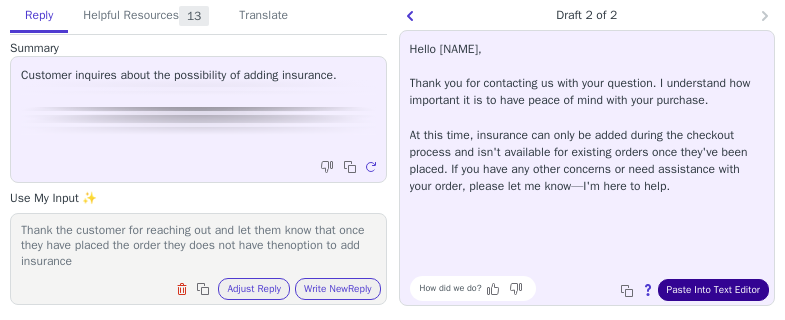 click on "Paste Into Text Editor" at bounding box center (713, 290) 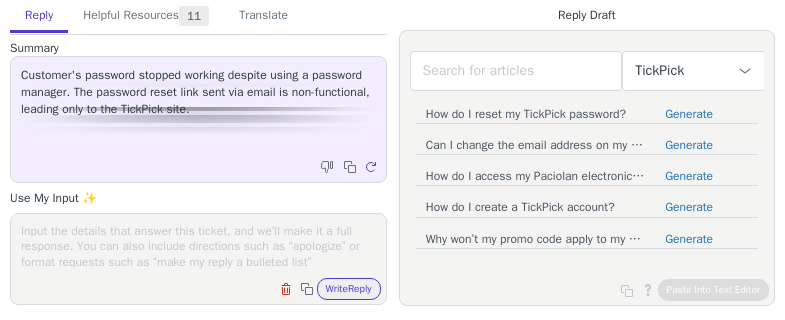 scroll, scrollTop: 0, scrollLeft: 0, axis: both 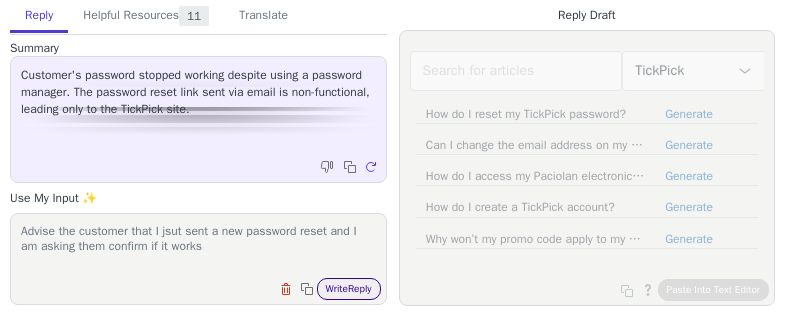 type on "Advise the customer that I jsut sent a new password reset and I am asking them confirm if it works" 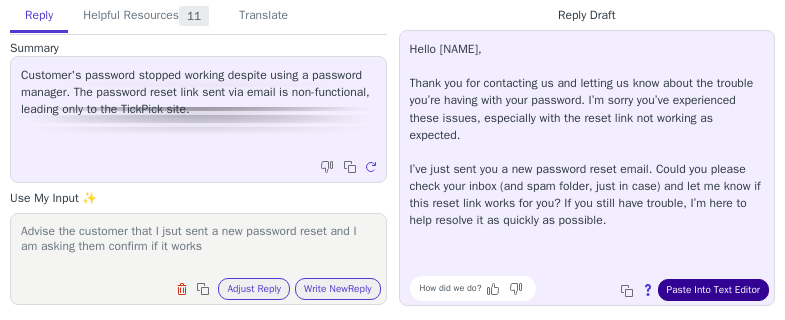 click on "Paste Into Text Editor" at bounding box center (713, 290) 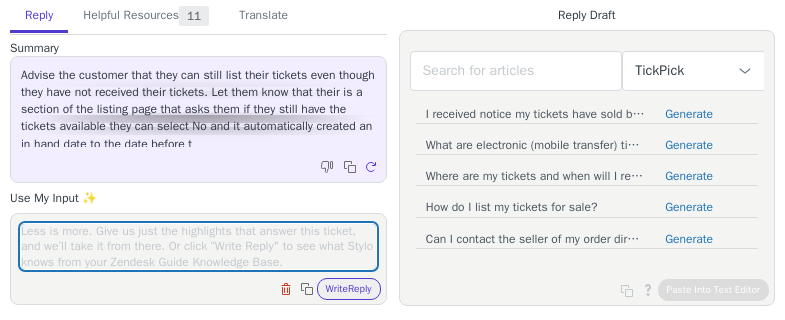 scroll, scrollTop: 0, scrollLeft: 0, axis: both 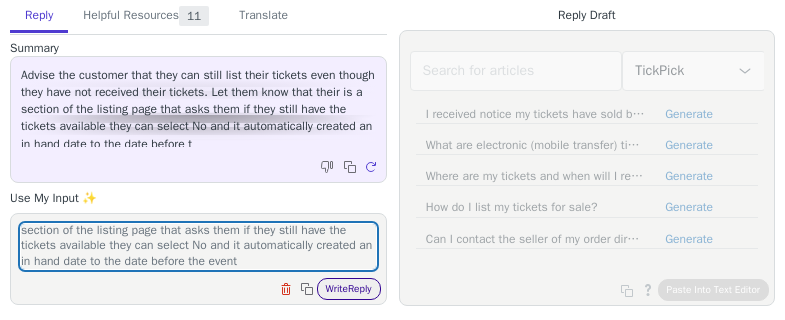 type on "Advise the customer that they can still list their tickets even though they have not received their tickets. Let them know that their is a section of the listing page that asks them if they still have the tickets available they can select No and it automatically created an in hand date to the date before the event" 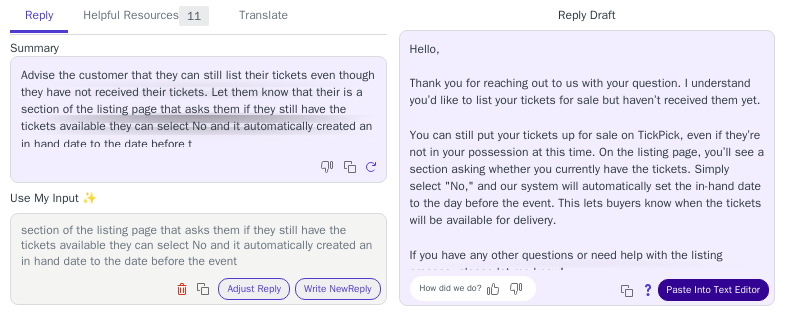 click on "Paste Into Text Editor" at bounding box center [713, 290] 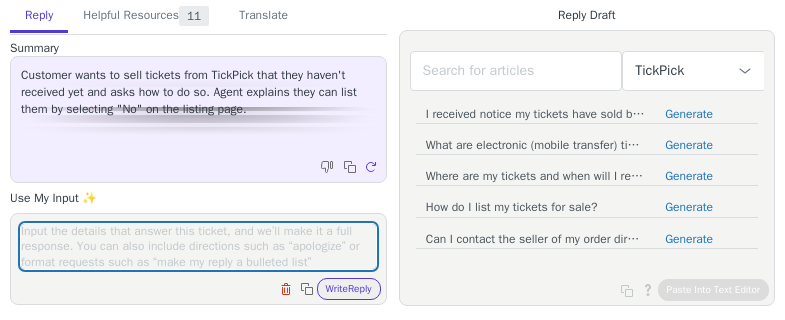click at bounding box center (198, 246) 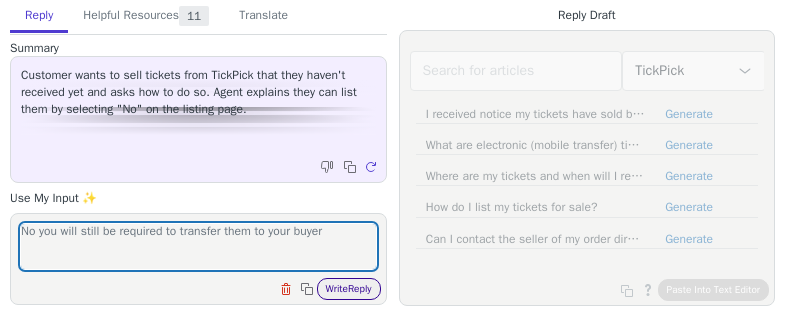 type on "No you will still be required to transfer them to your buyer" 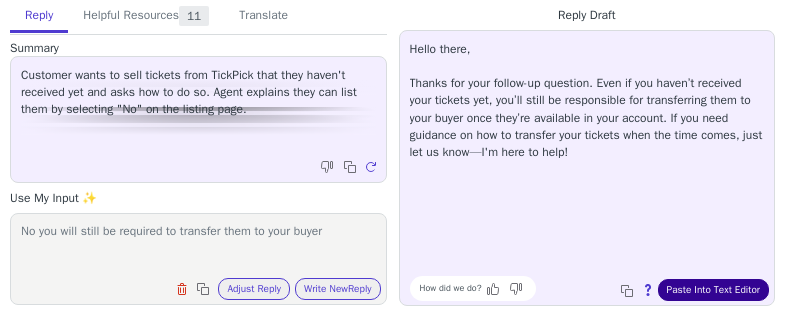 click on "Paste Into Text Editor" at bounding box center (713, 290) 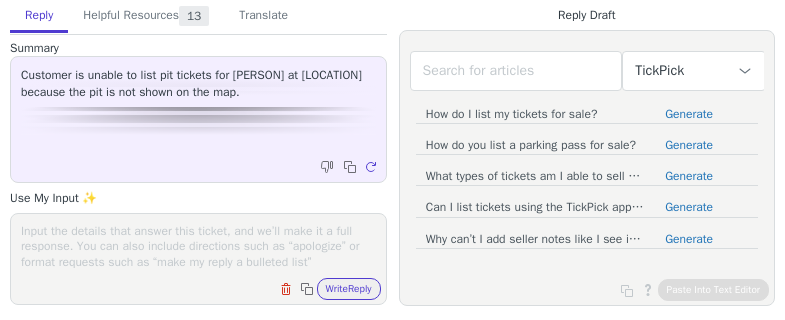 scroll, scrollTop: 0, scrollLeft: 0, axis: both 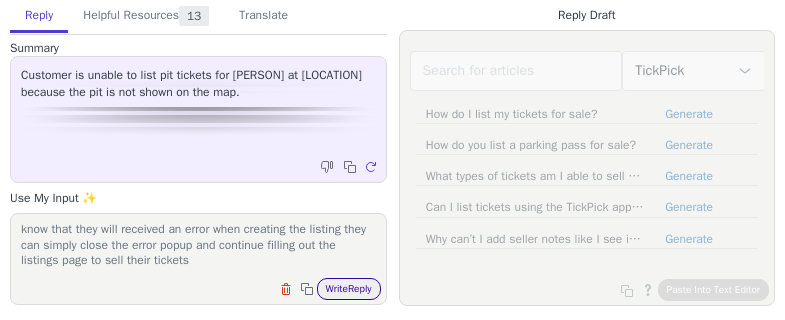 type on "Advise the customer that they can still list the tickets Let them know that they will received an error when creating the listing they can simply close the error popup and continue filling out the listings page to sell their tickets" 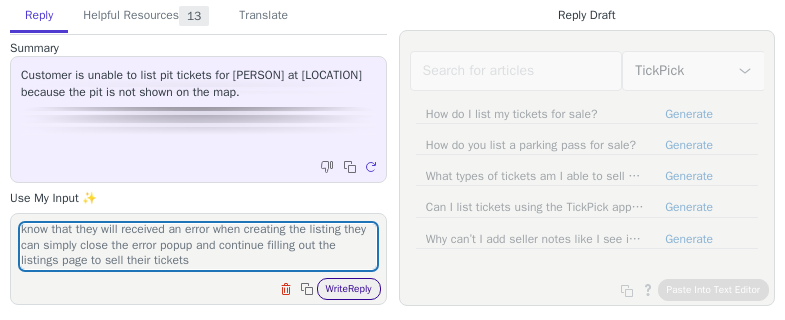 click on "Write  Reply" at bounding box center (349, 289) 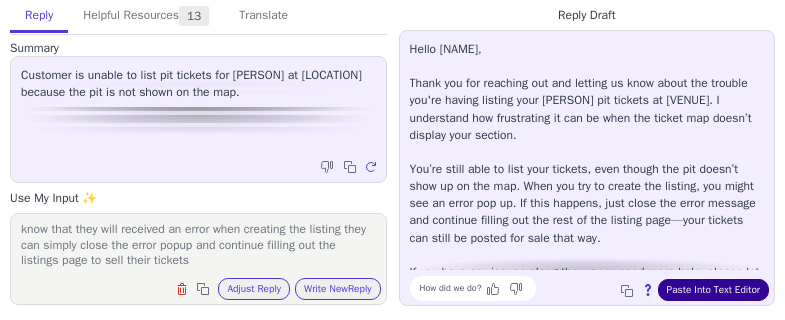 click on "Paste Into Text Editor" at bounding box center [713, 290] 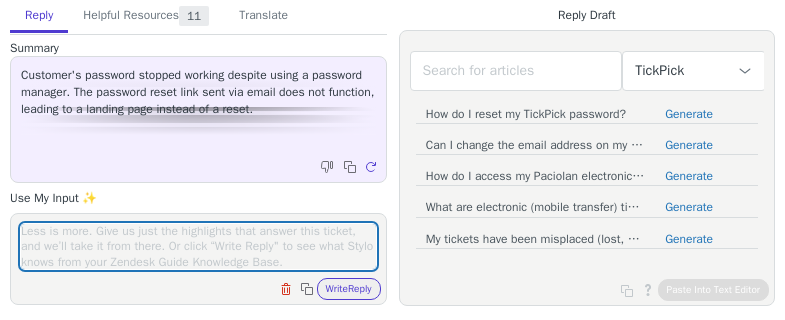 scroll, scrollTop: 0, scrollLeft: 0, axis: both 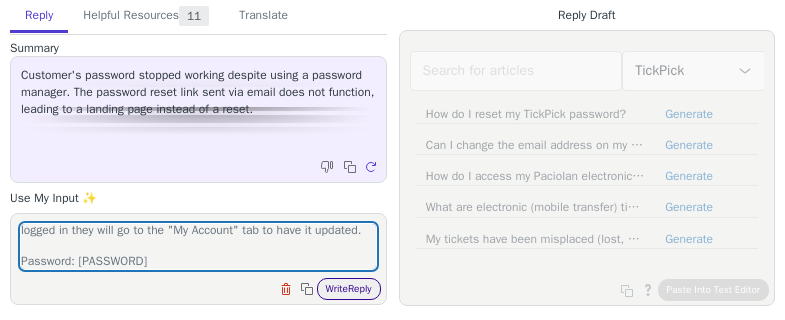 type on "Advised the customer that we have resetted the password for them and they can use the temporary password below to log in in aond logged in they will go to the "My Account" tab to have it updated.
Password: [PASSWORD]" 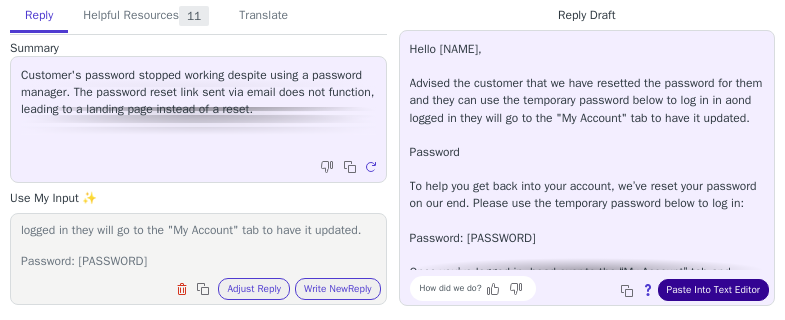 click on "Paste Into Text Editor" at bounding box center (713, 290) 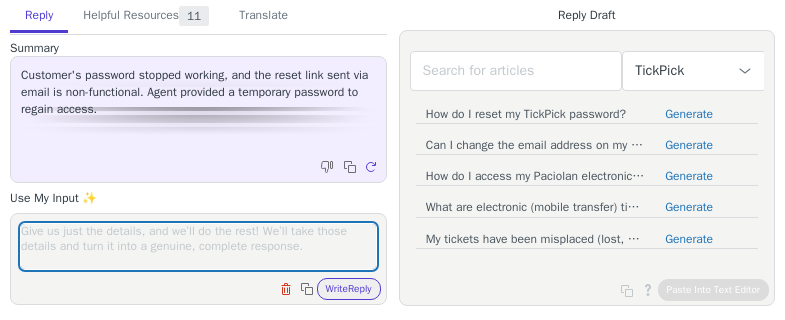 scroll, scrollTop: 0, scrollLeft: 0, axis: both 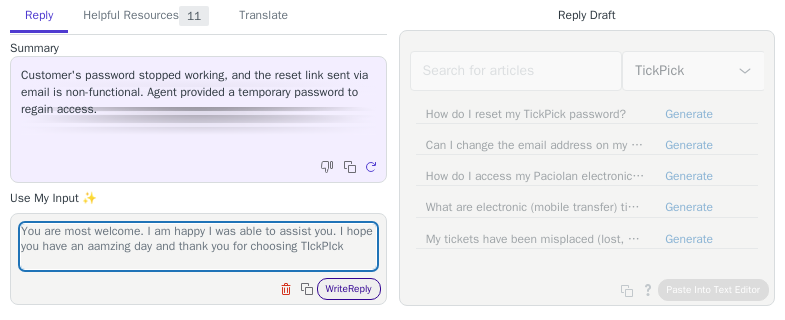 type on "You are most welcome. I am happy I was able to assist you. I hope you have an aamzing day and thank you for choosing TIckPIck" 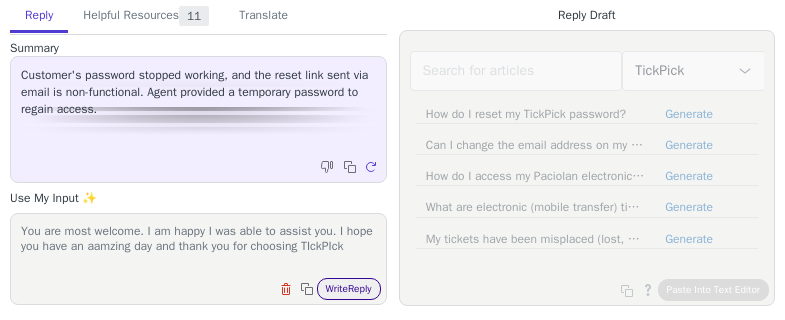 click on "Write  Reply" at bounding box center [349, 289] 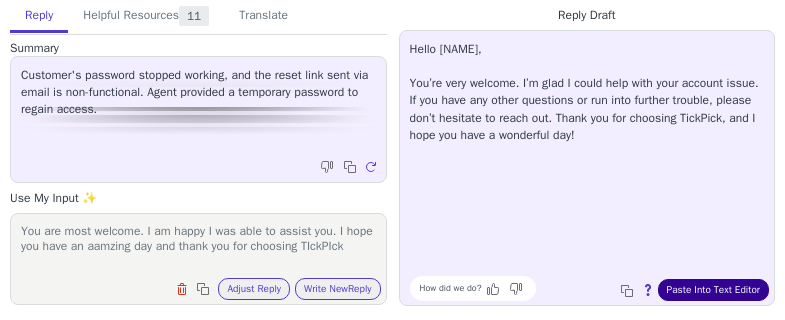 click on "Paste Into Text Editor" at bounding box center (713, 290) 